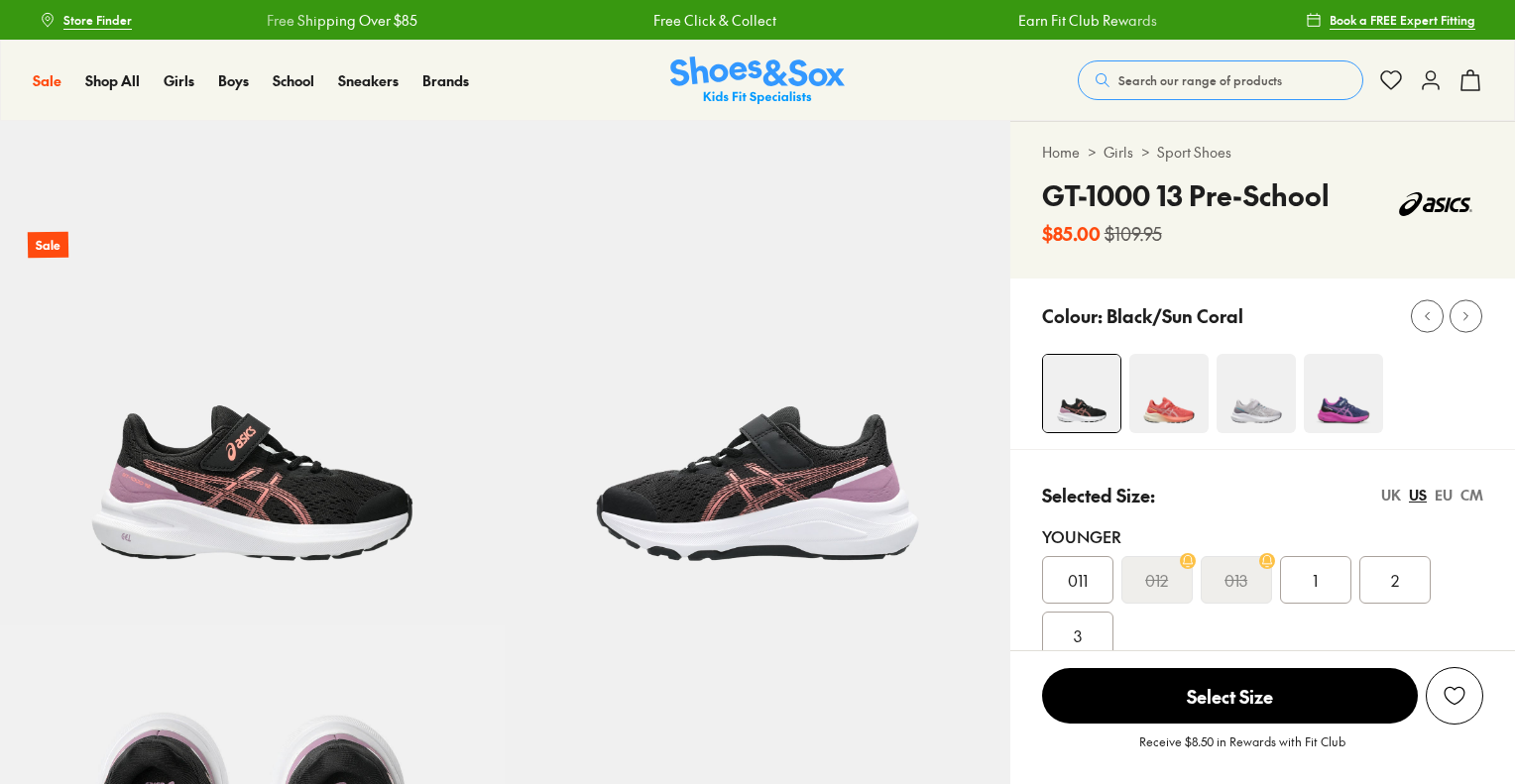 scroll, scrollTop: 0, scrollLeft: 0, axis: both 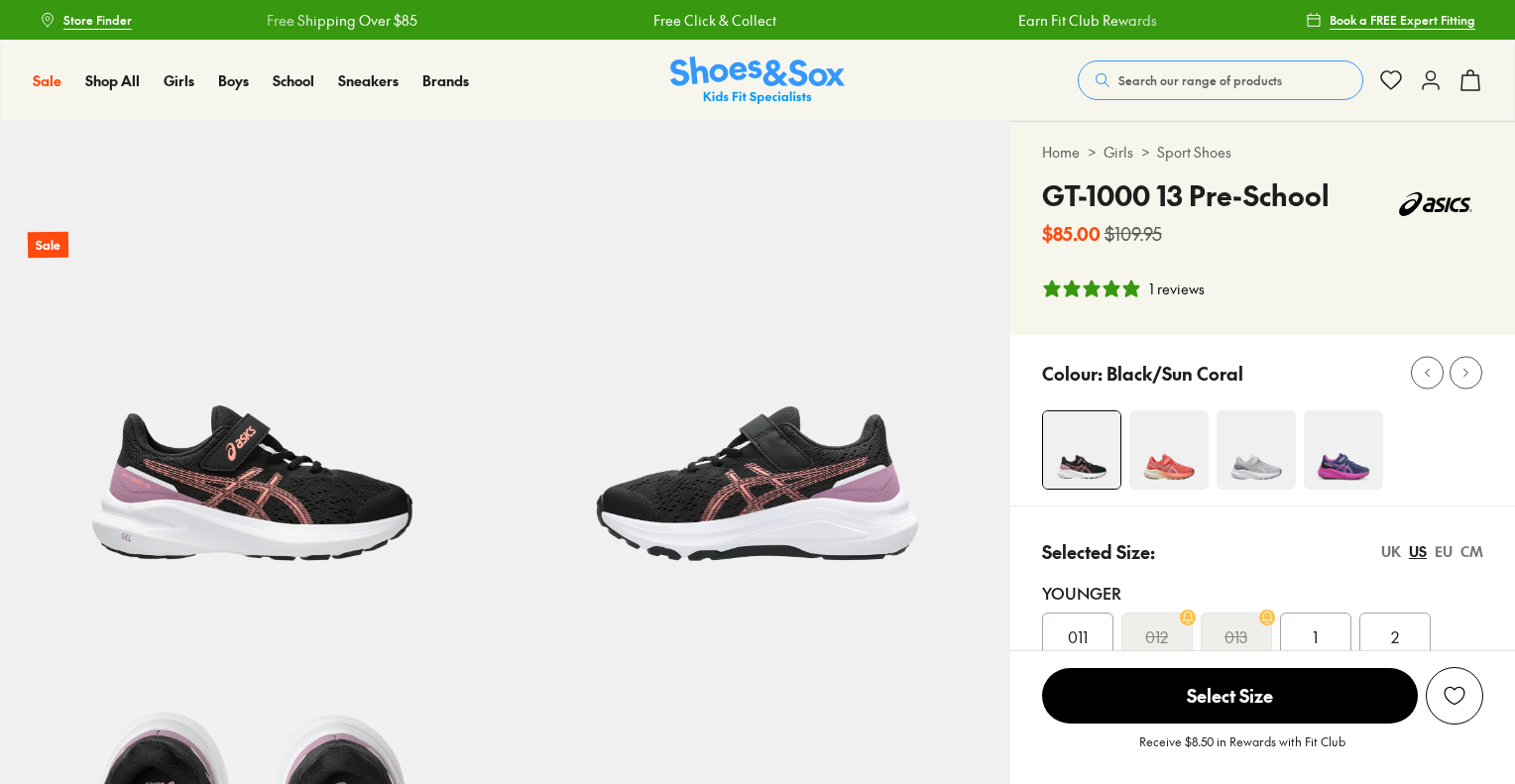 select on "*" 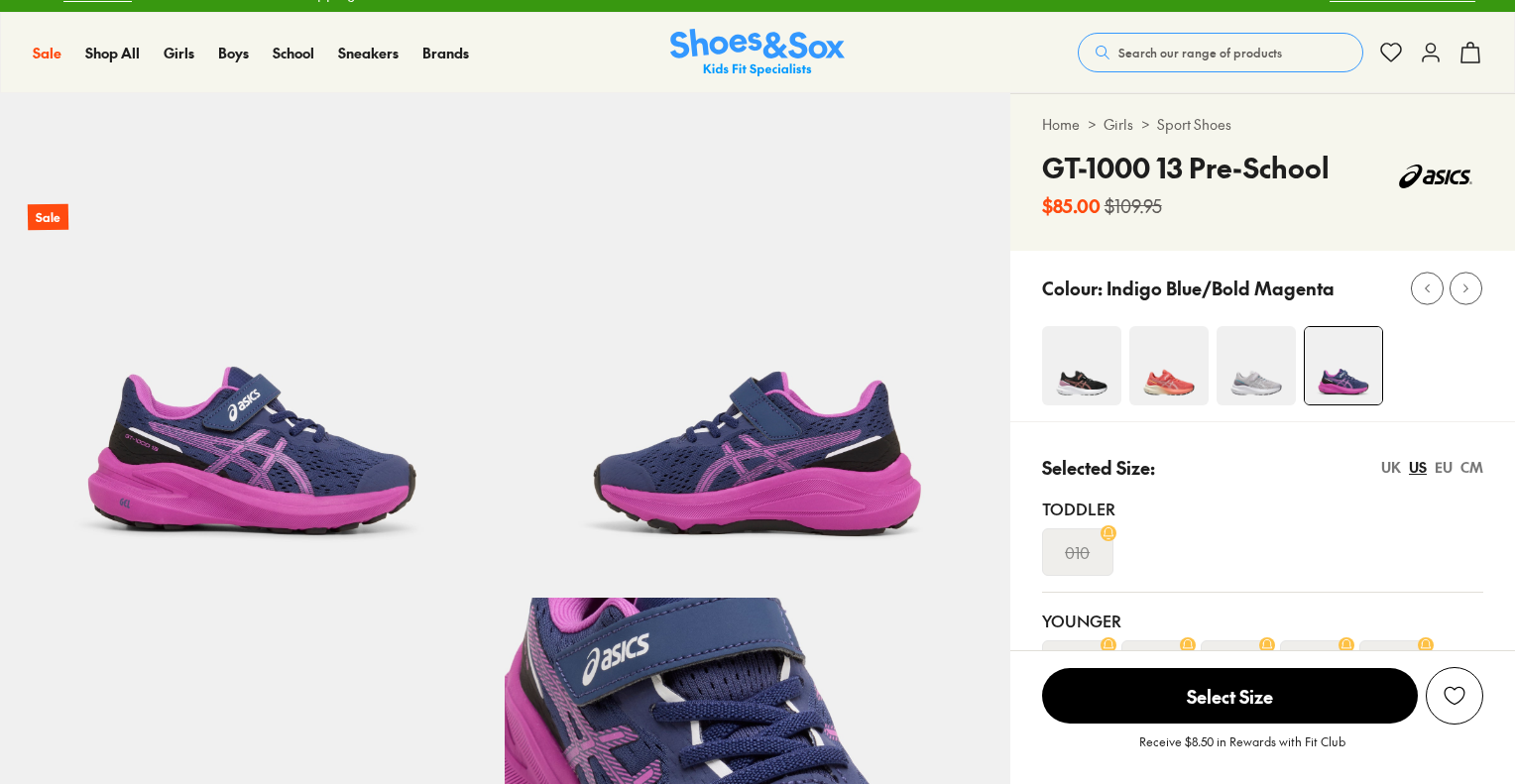 scroll, scrollTop: 297, scrollLeft: 0, axis: vertical 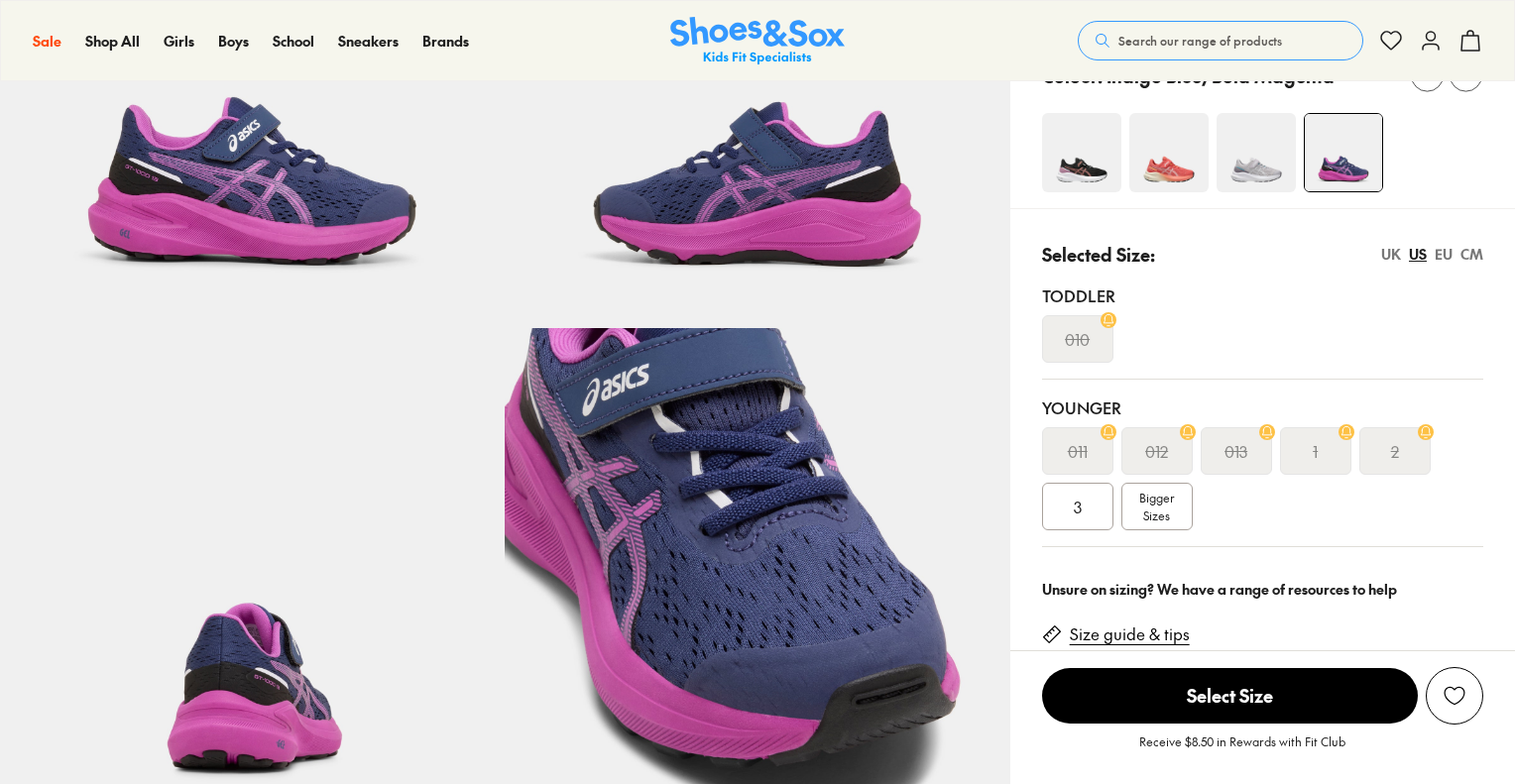 select on "*" 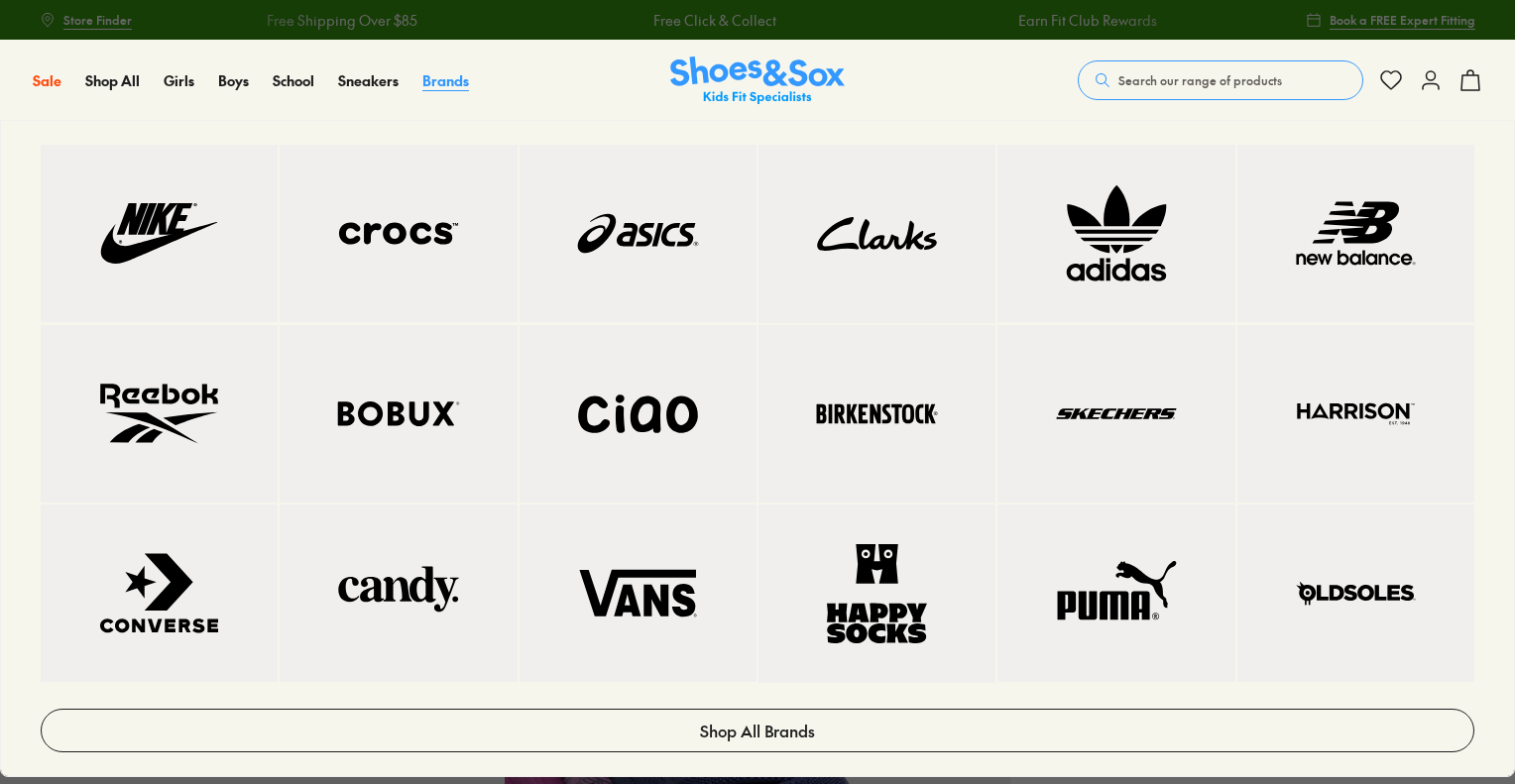 scroll, scrollTop: 0, scrollLeft: 0, axis: both 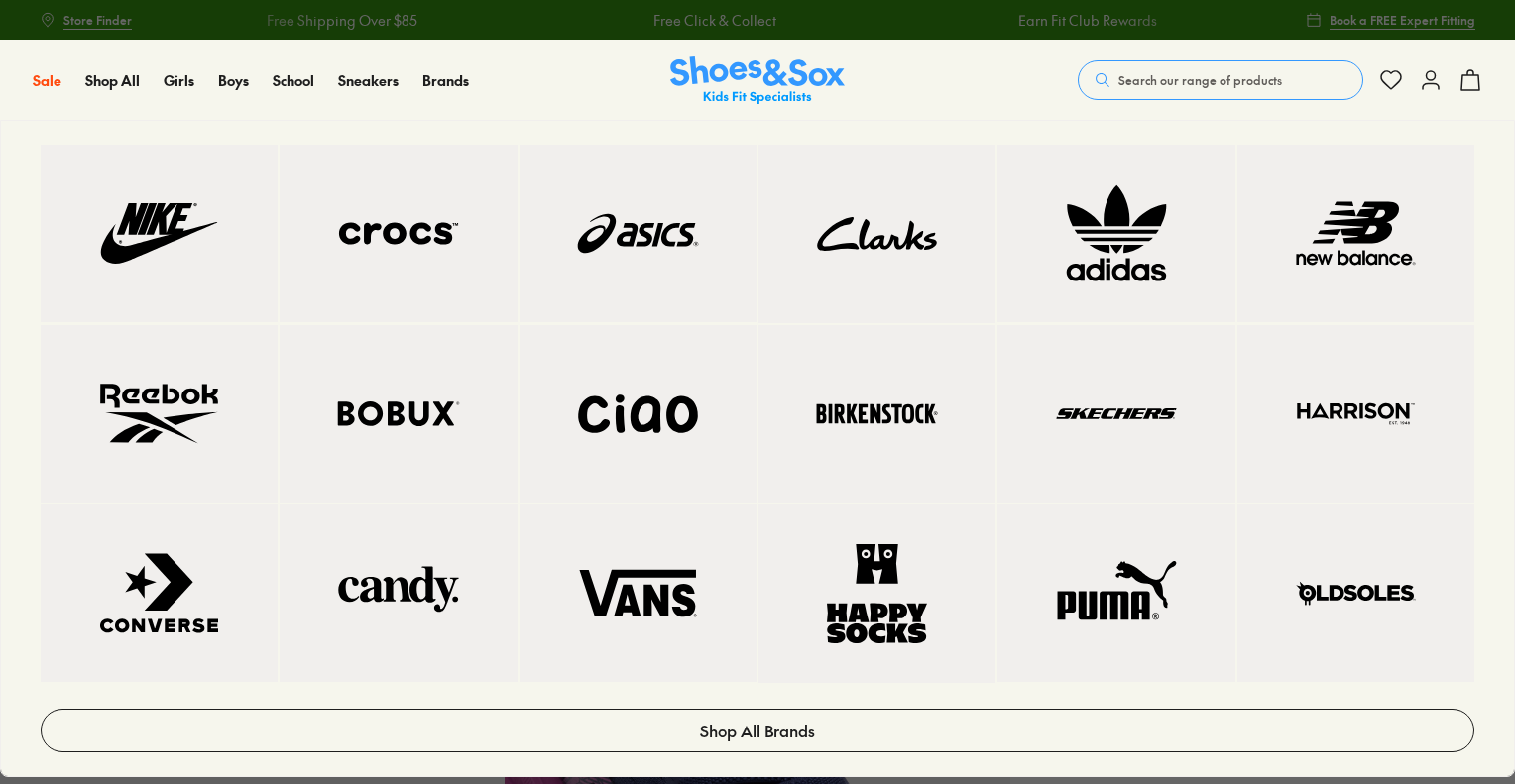 click at bounding box center [638, 233] 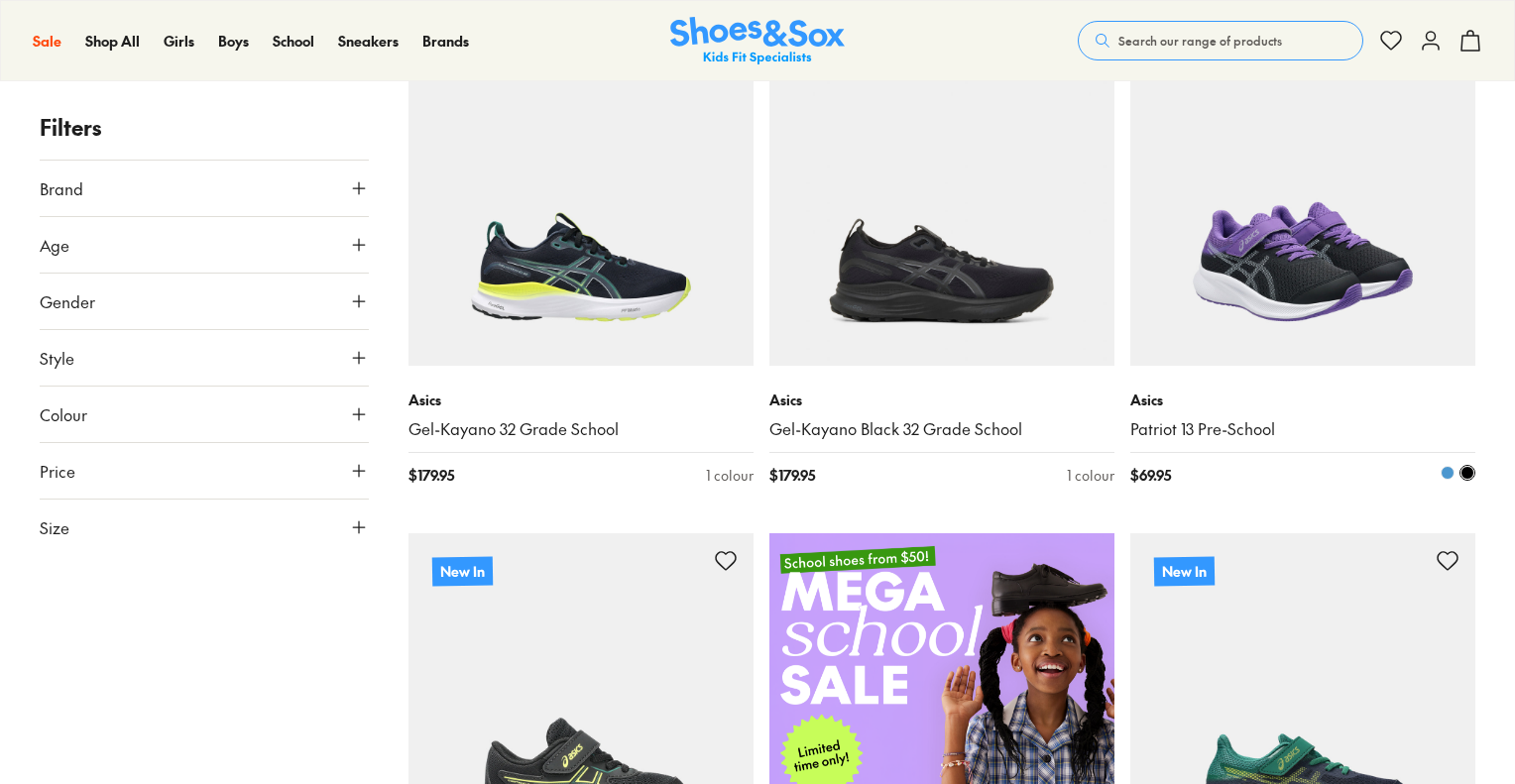 scroll, scrollTop: 396, scrollLeft: 0, axis: vertical 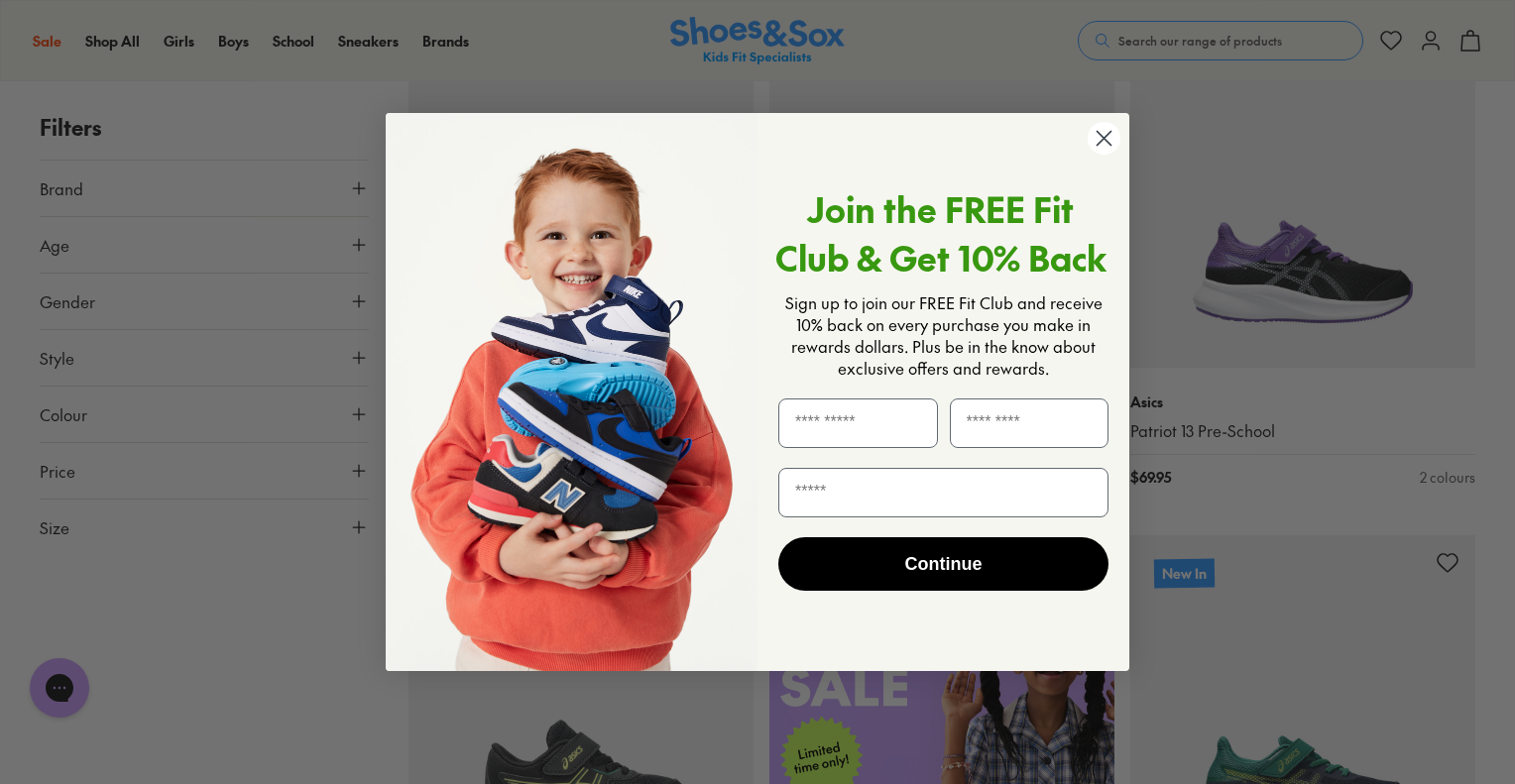 click 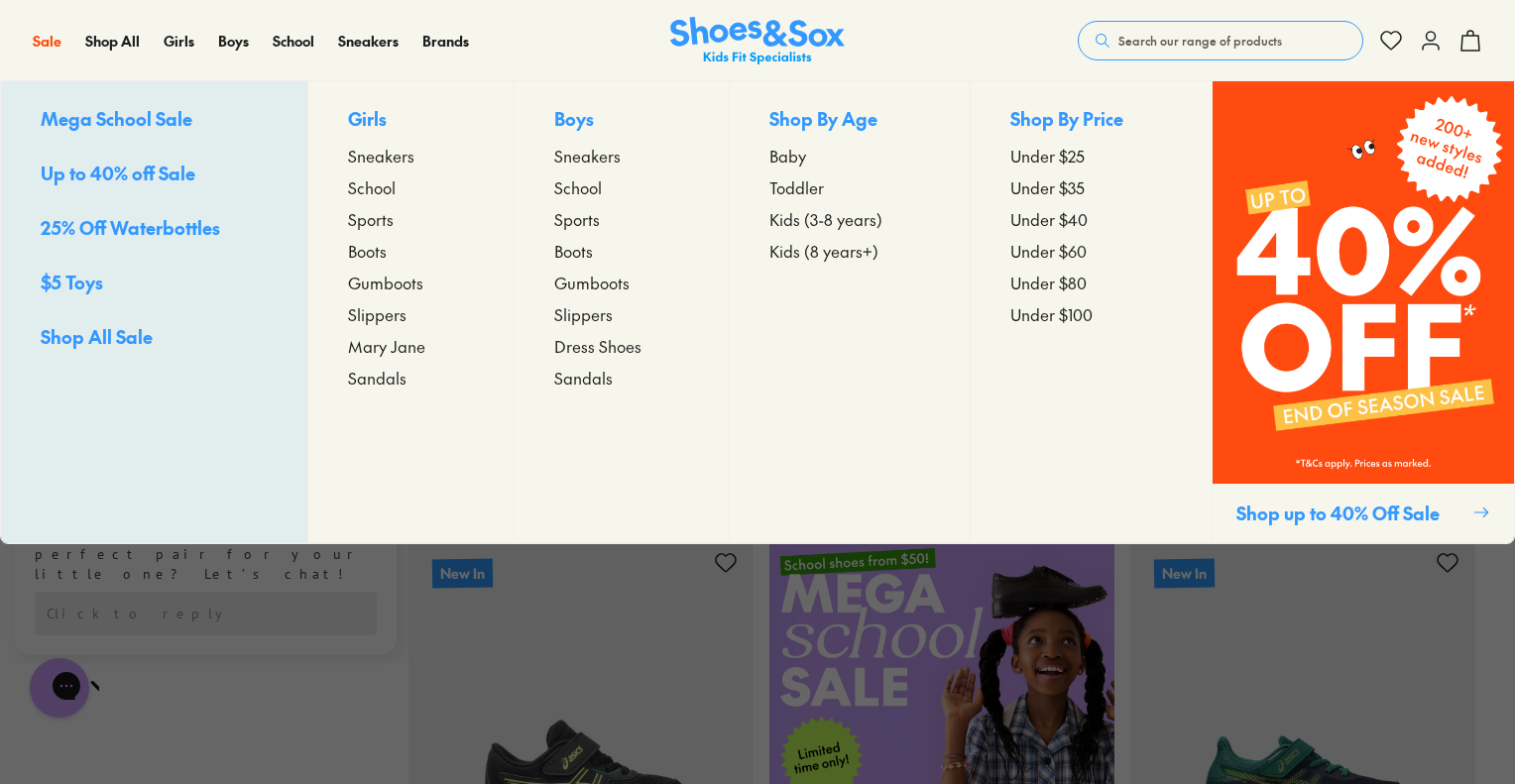 click on "Mega School Sale" at bounding box center (116, 118) 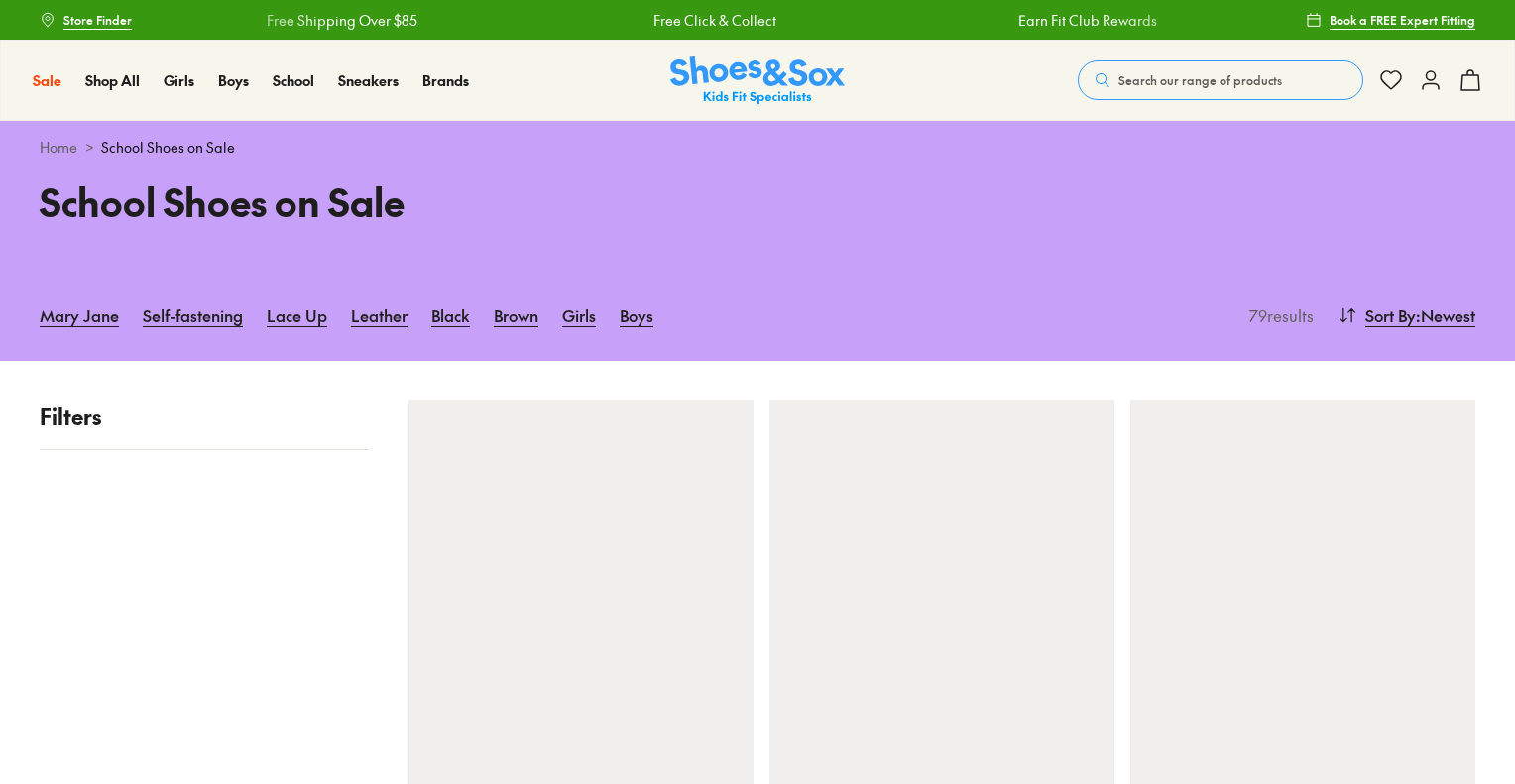 scroll, scrollTop: 0, scrollLeft: 0, axis: both 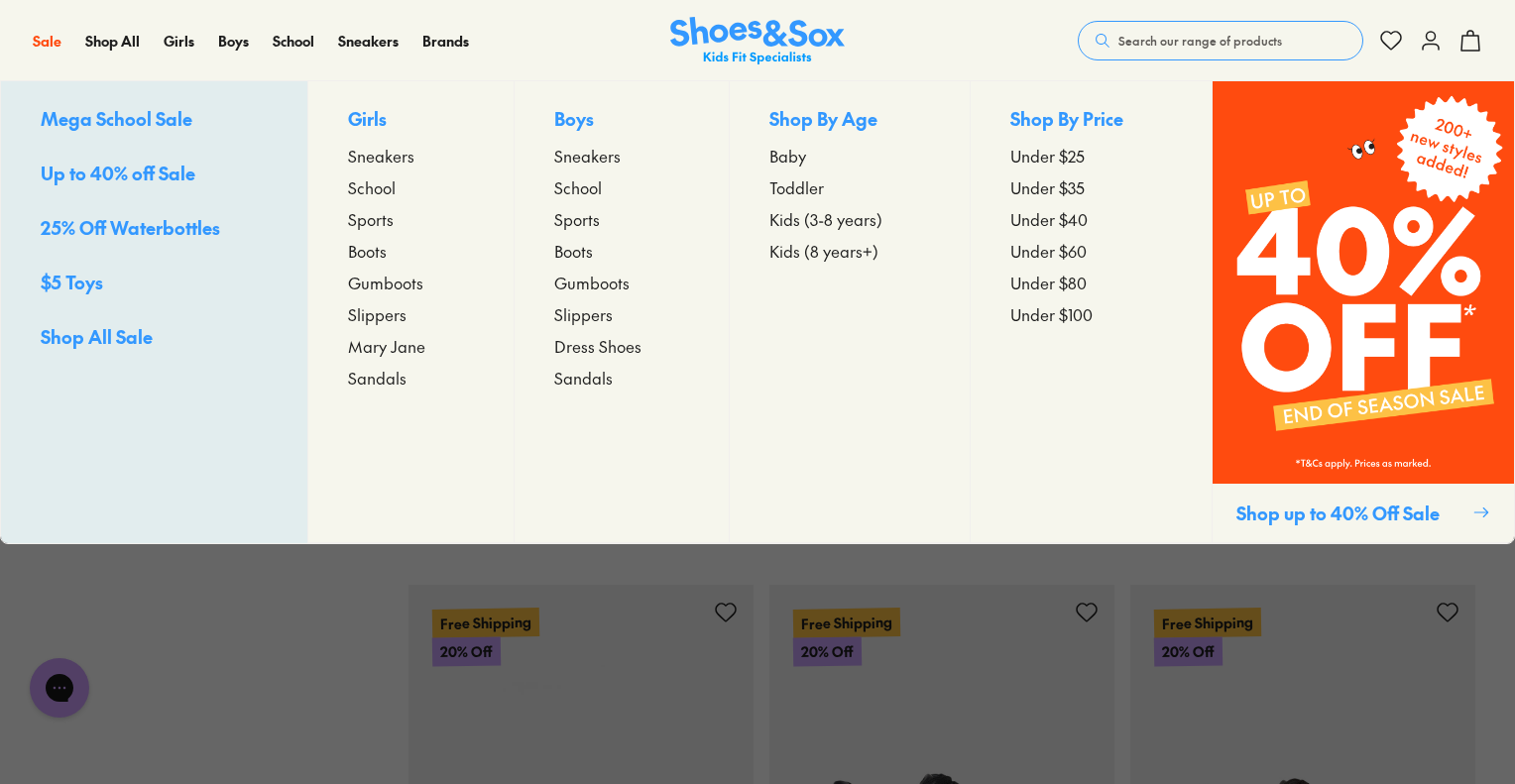 type on "***" 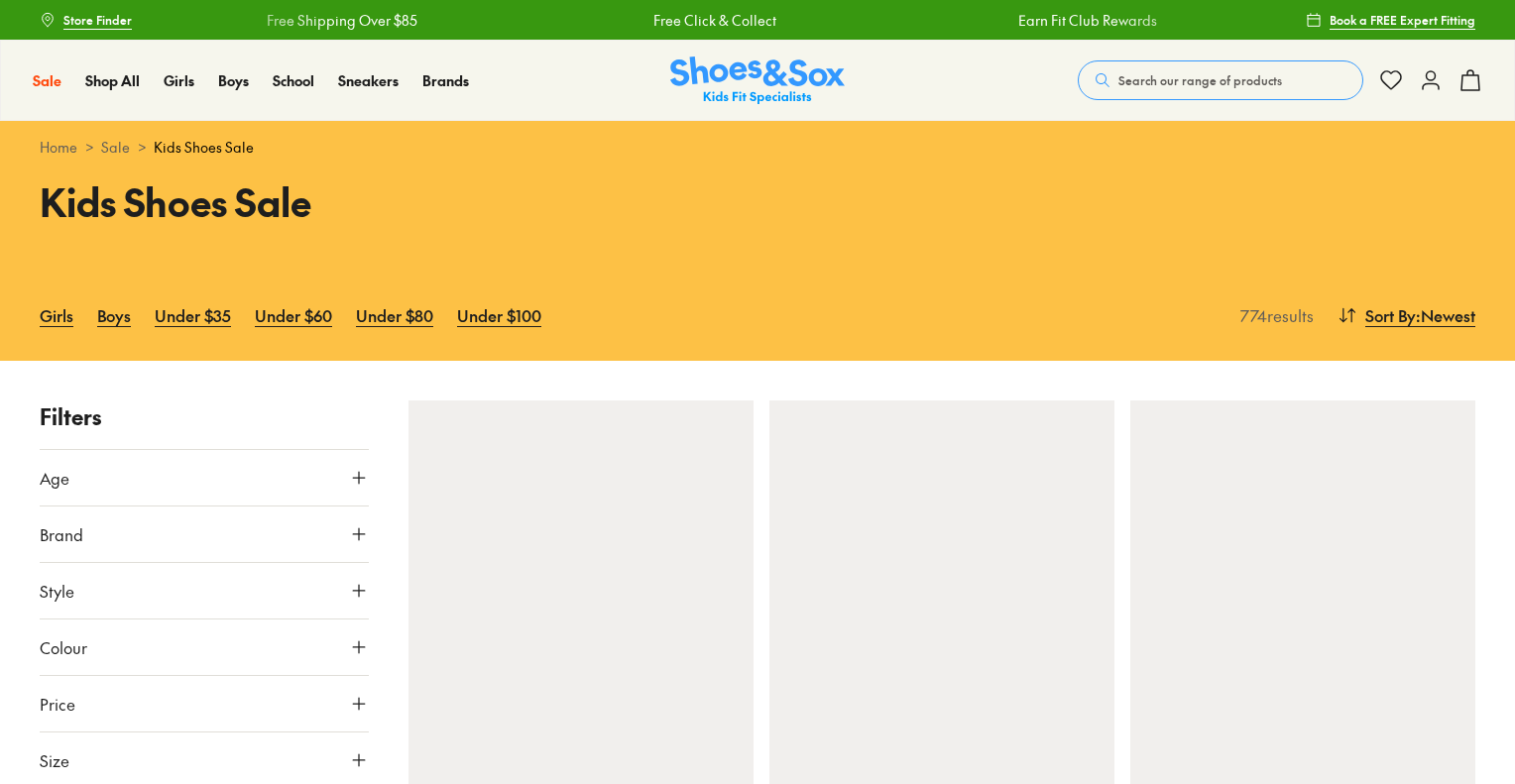 scroll, scrollTop: 0, scrollLeft: 0, axis: both 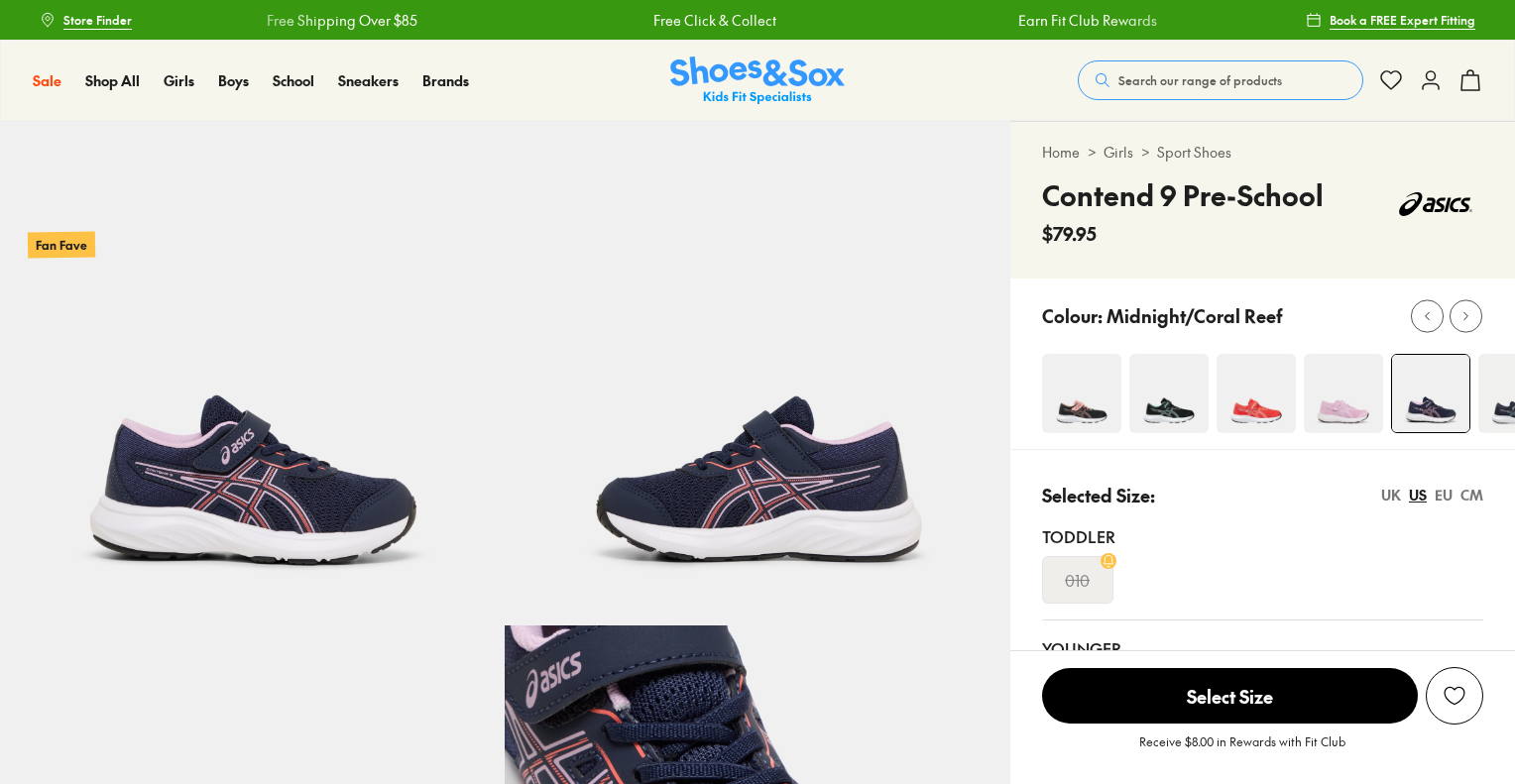 select on "*" 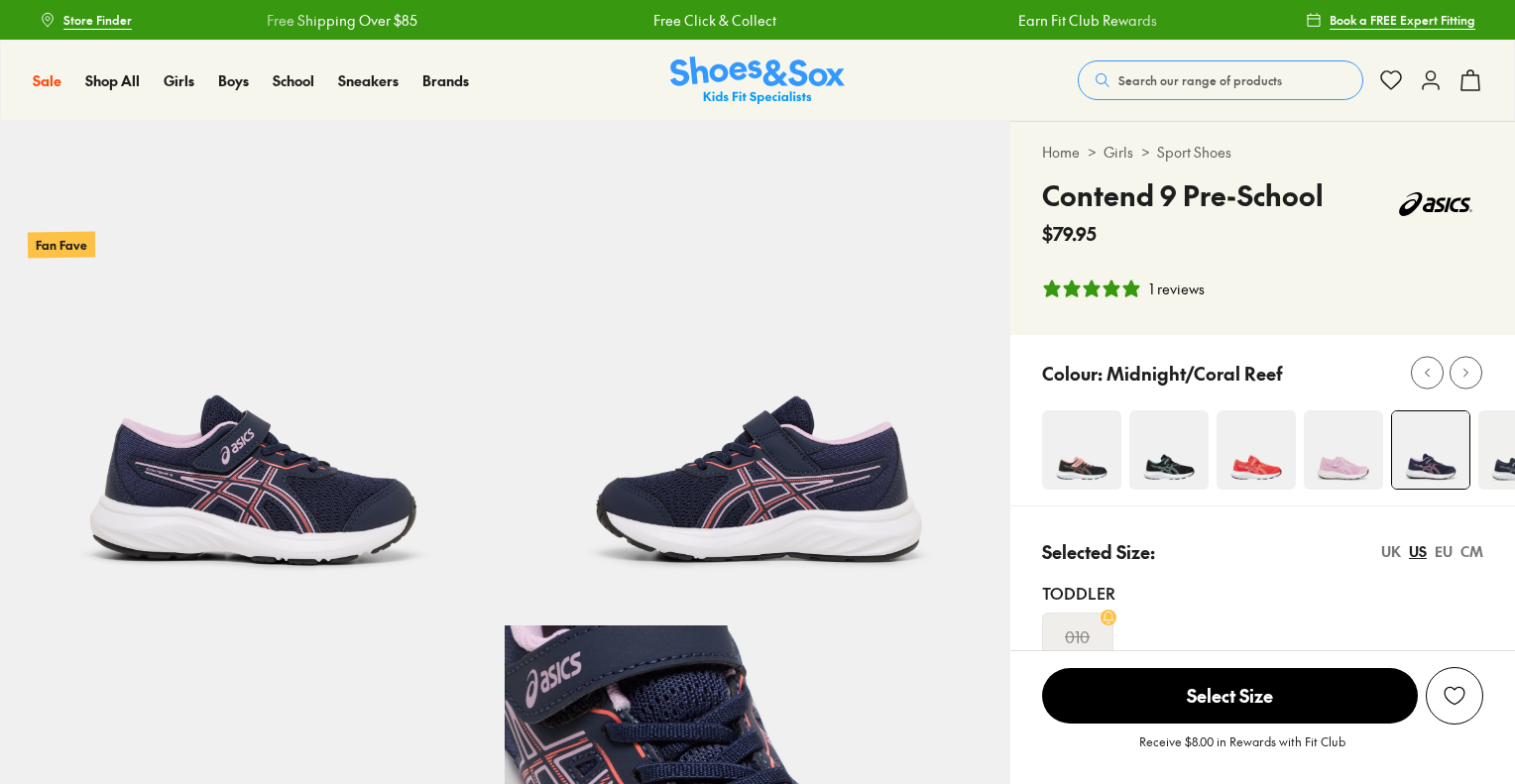 scroll, scrollTop: 0, scrollLeft: 0, axis: both 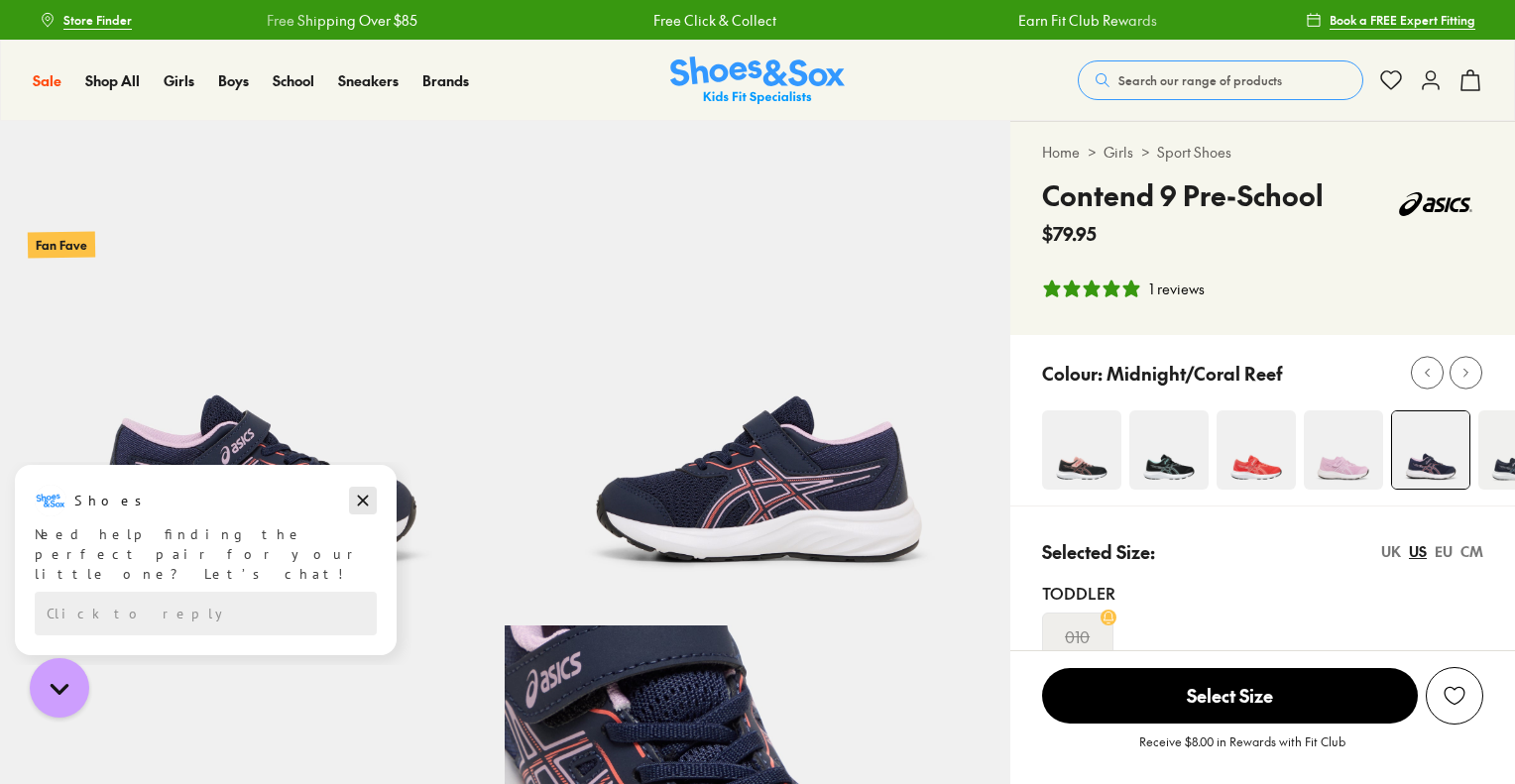 click 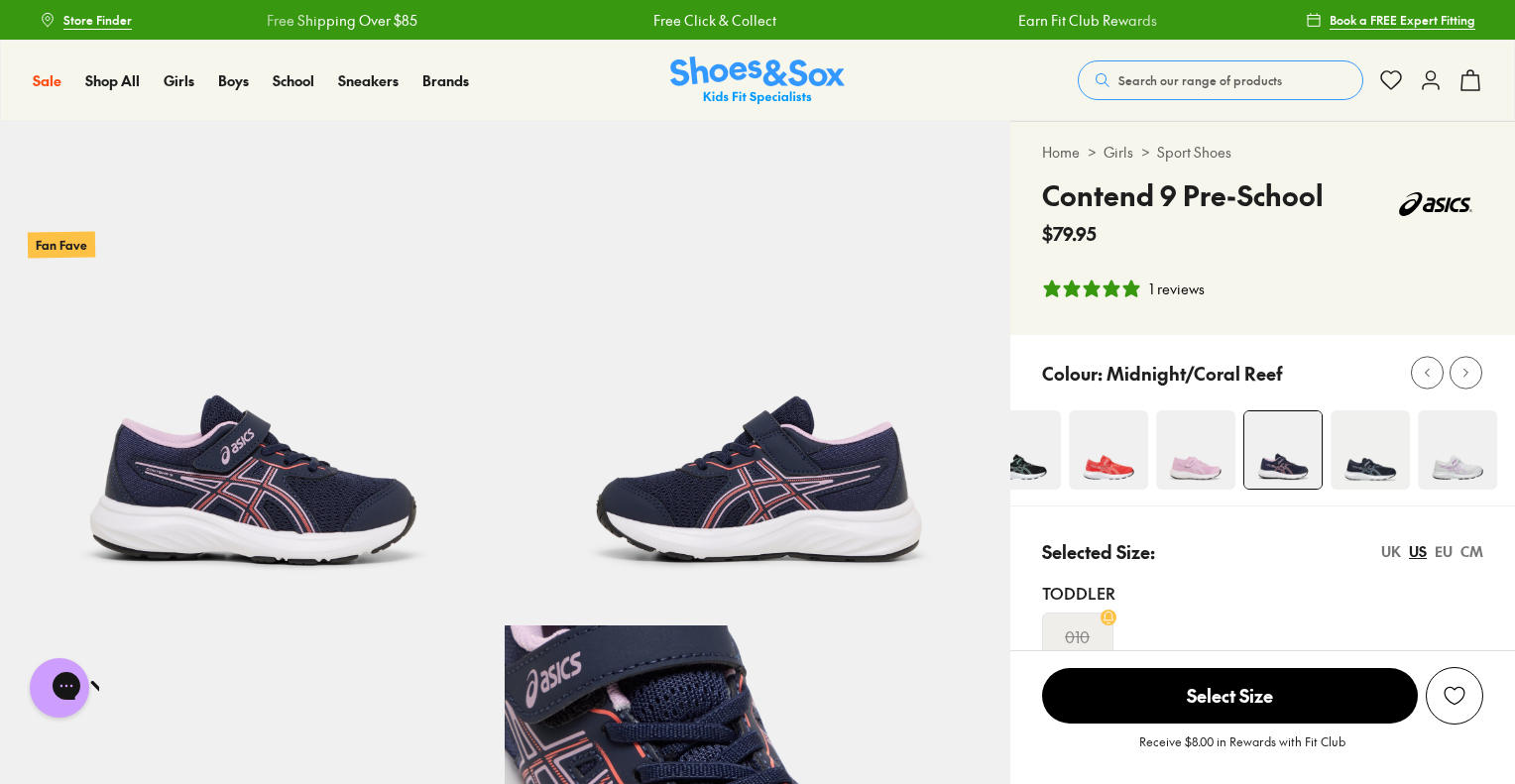 click at bounding box center (1130, 450) 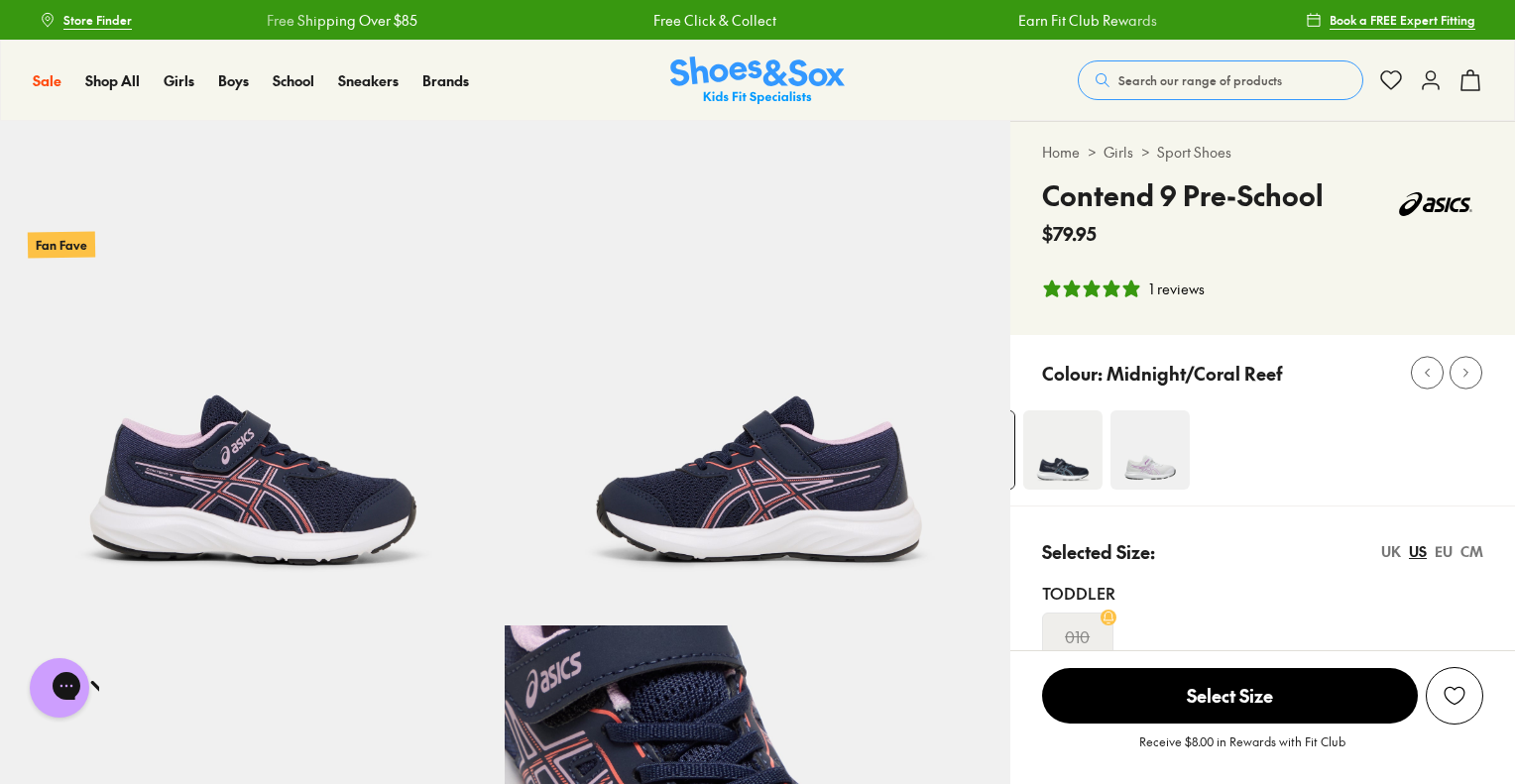 click on "Pinch & Zoom  (100%)" at bounding box center [758, 1060] 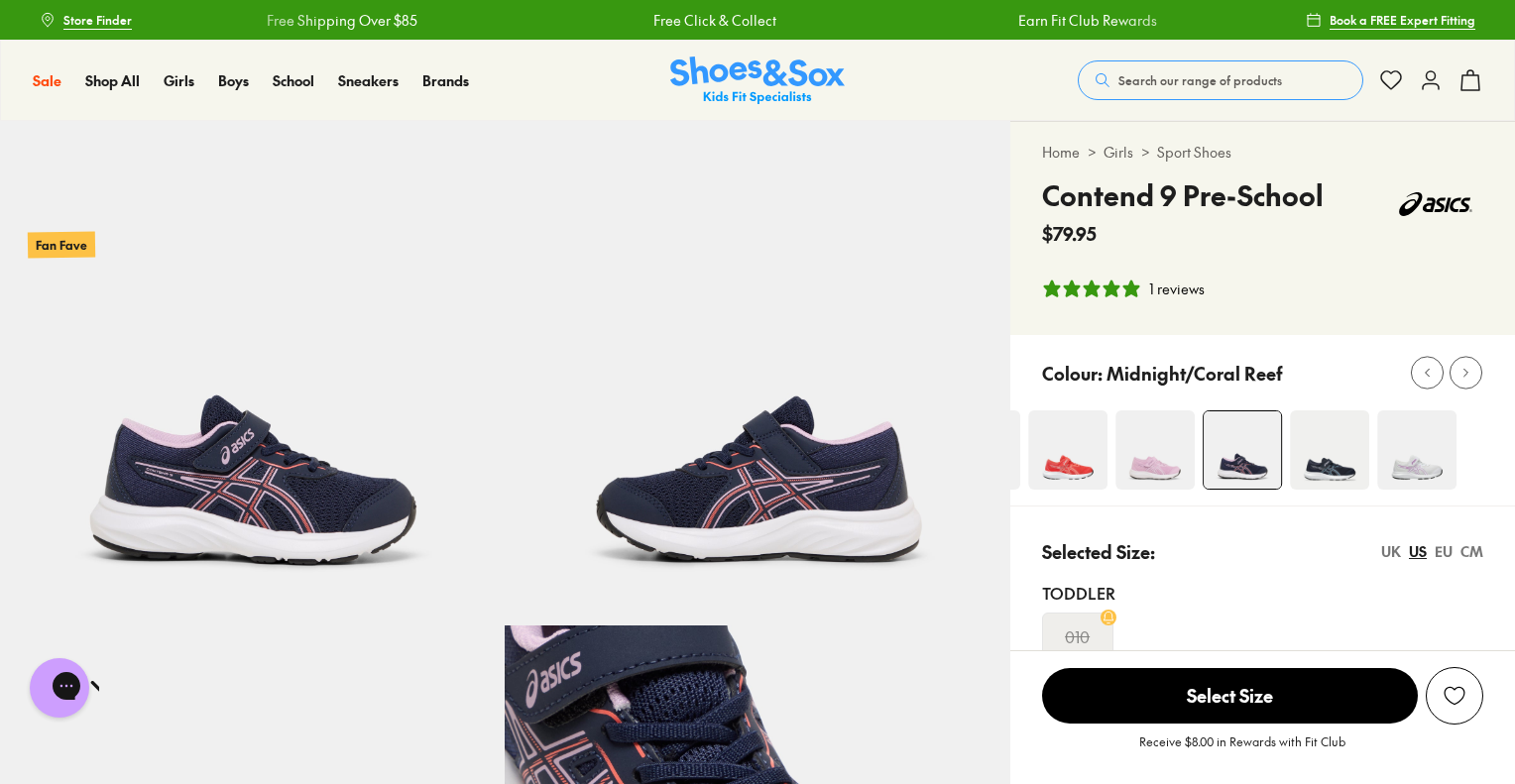 click at bounding box center [1090, 450] 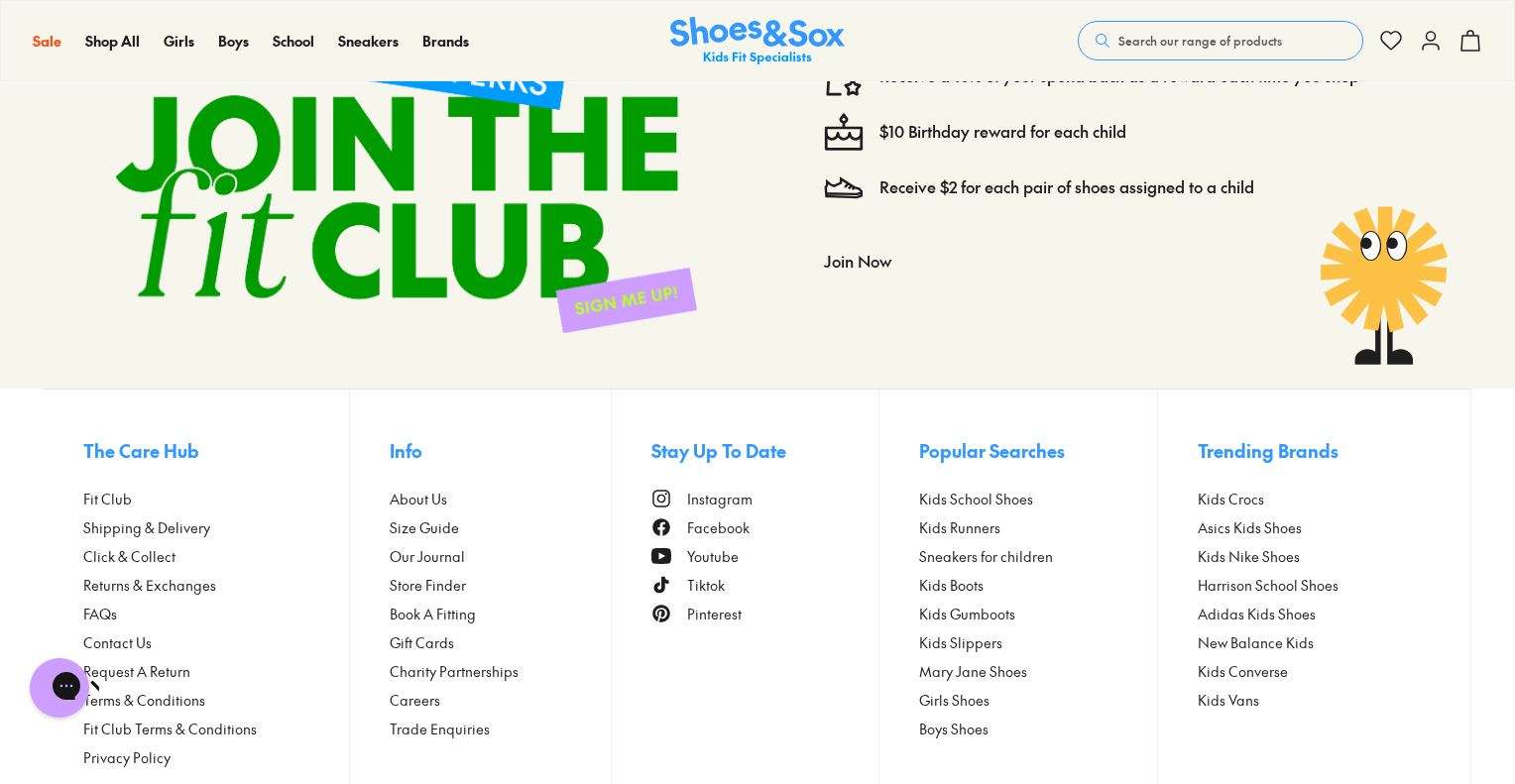 scroll, scrollTop: 3370, scrollLeft: 0, axis: vertical 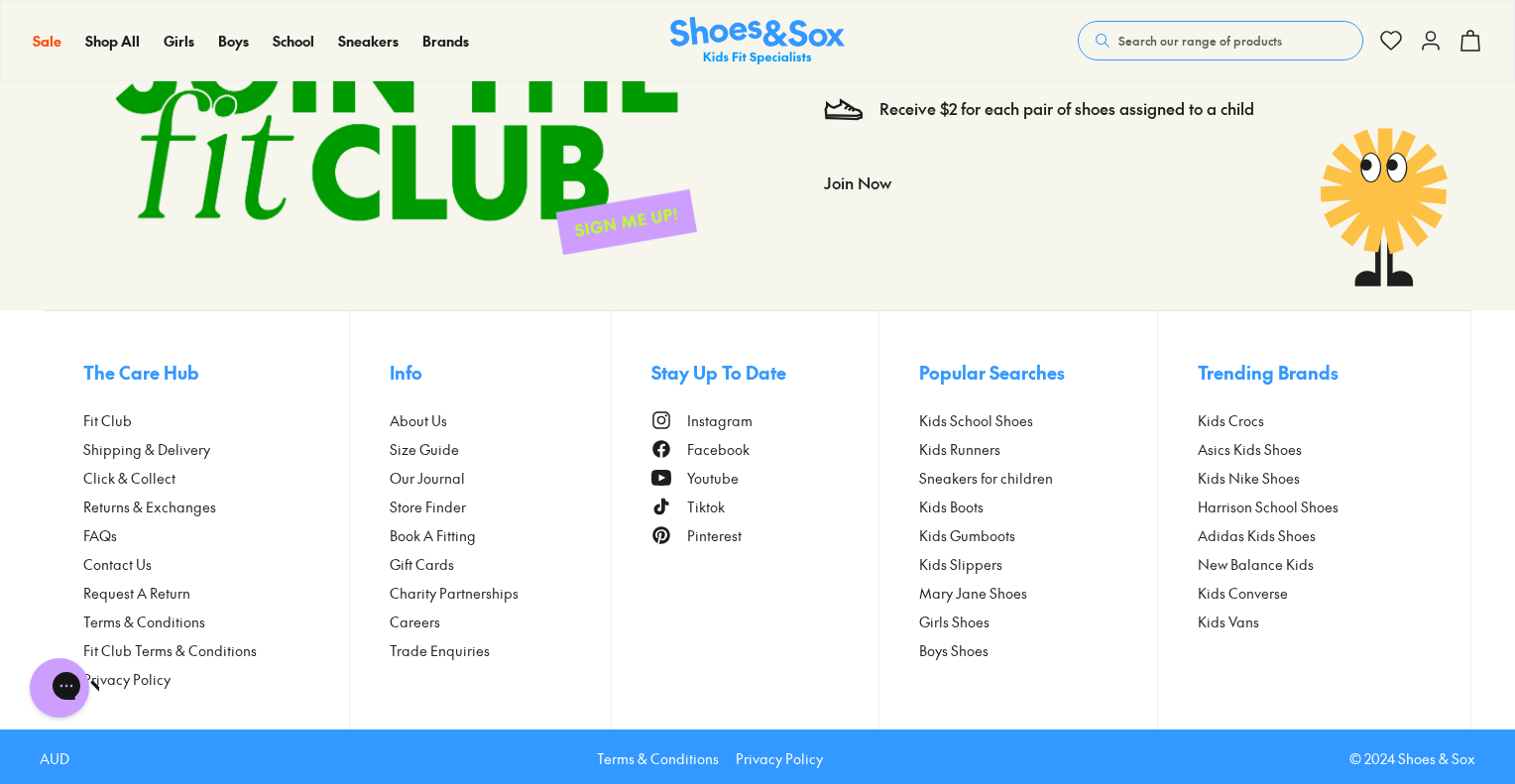 click on "Kids Crocs" at bounding box center (1230, 420) 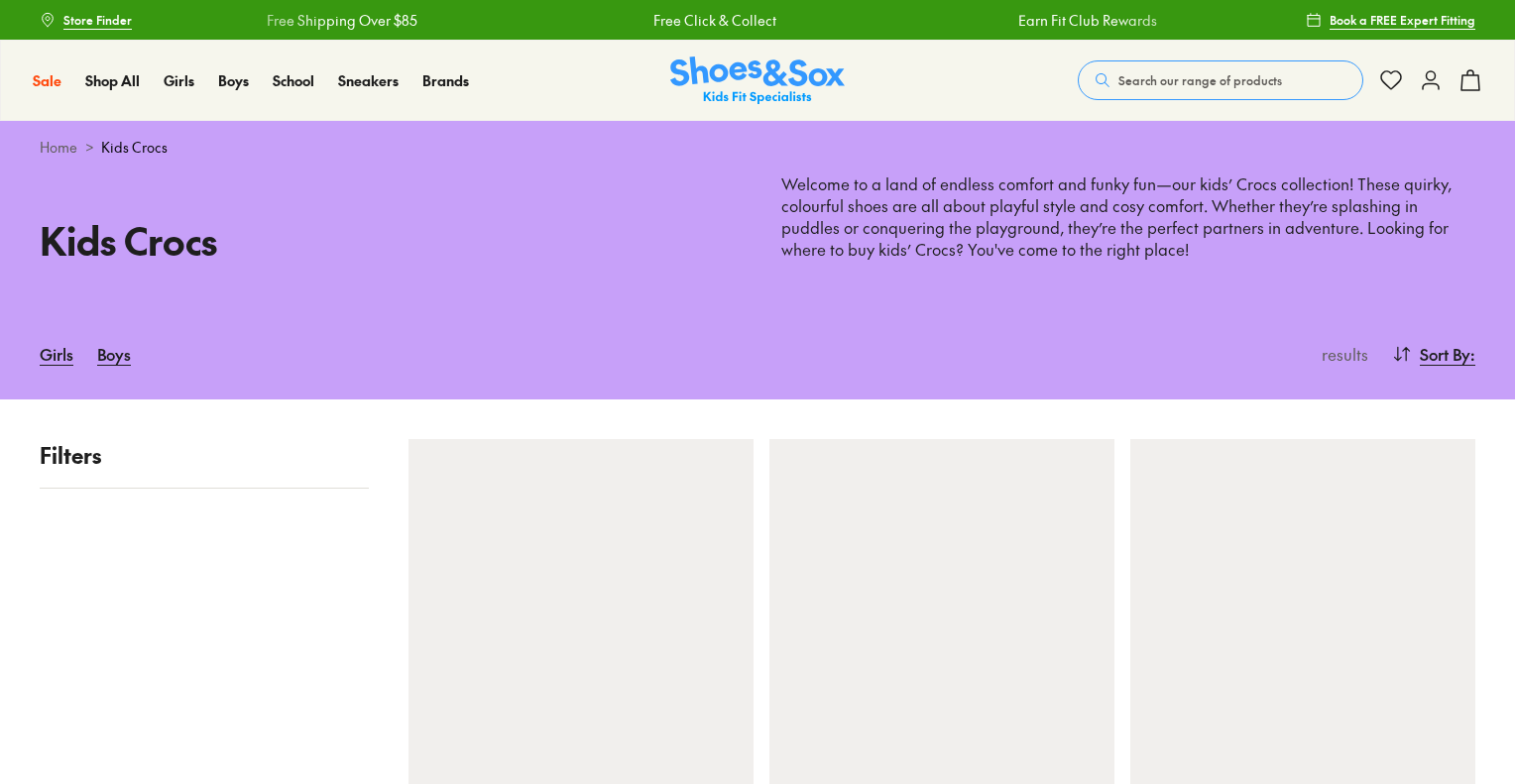 scroll, scrollTop: 0, scrollLeft: 0, axis: both 